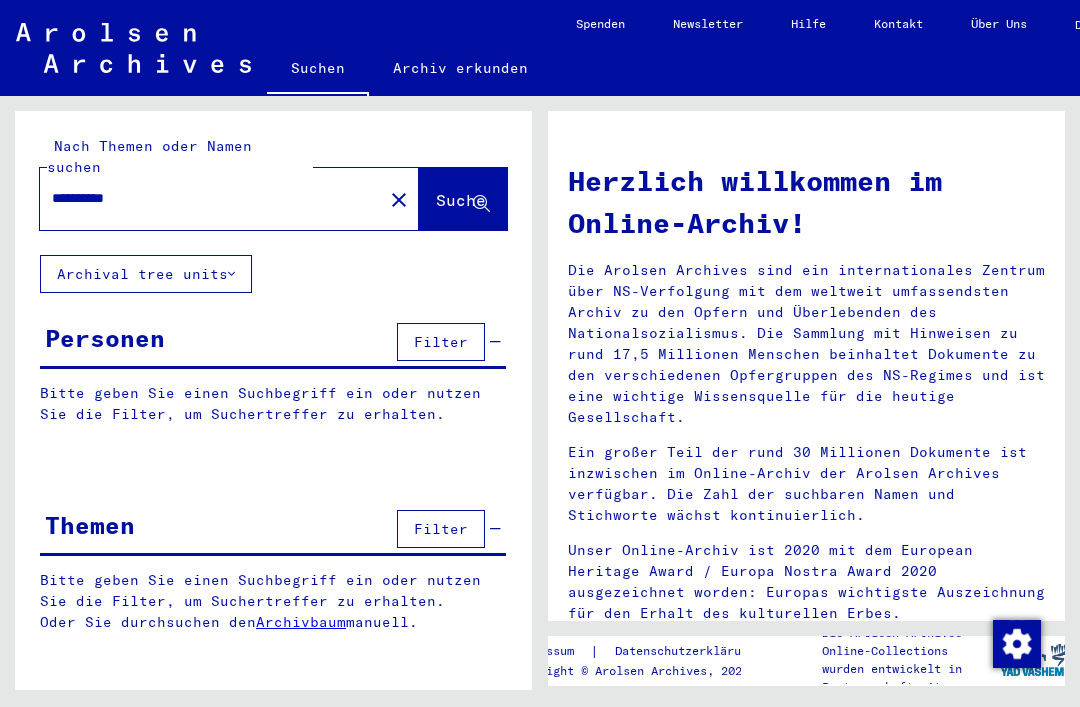 scroll, scrollTop: 0, scrollLeft: 0, axis: both 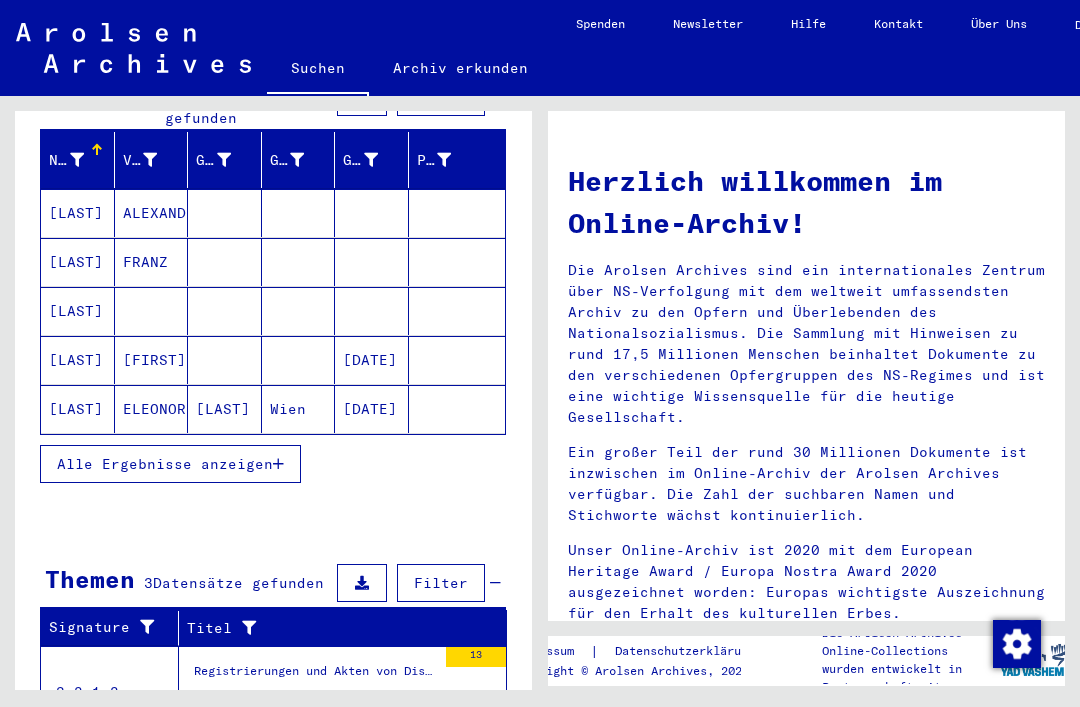 click on "[LAST]" at bounding box center (78, 213) 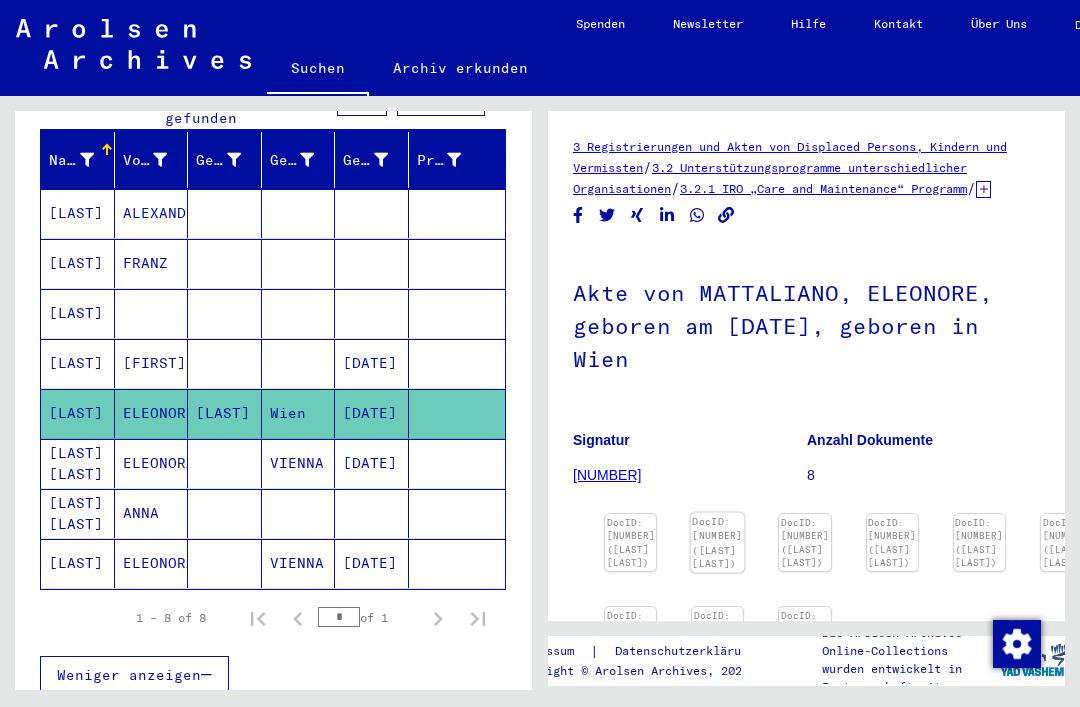 click at bounding box center (630, 514) 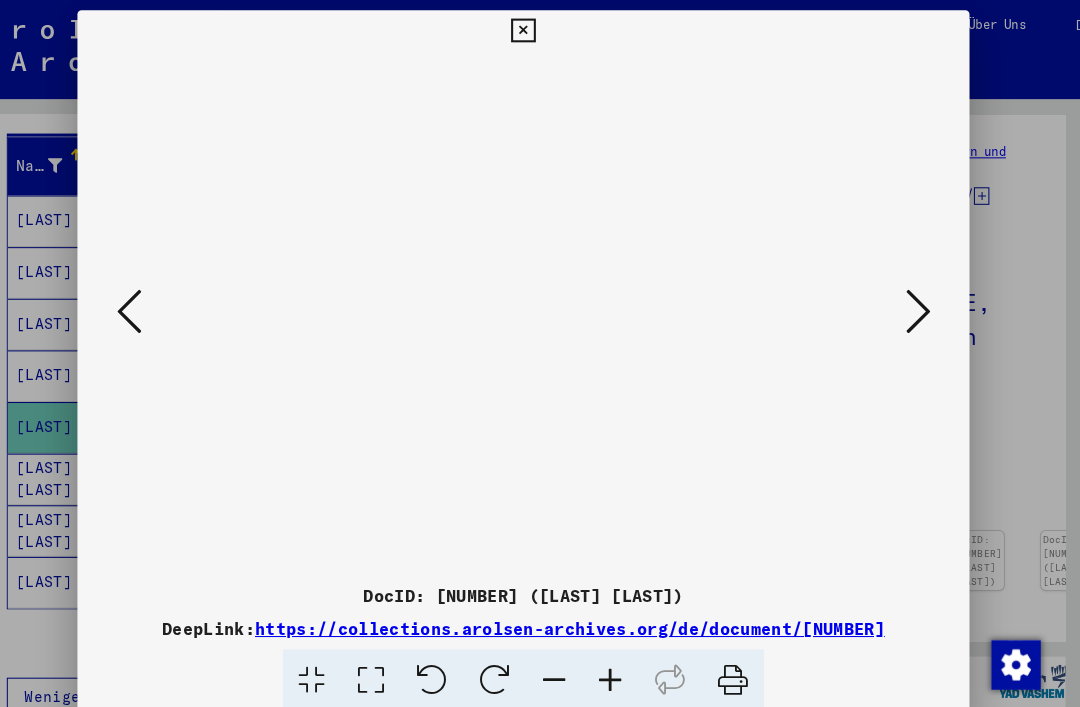 click at bounding box center (540, 303) 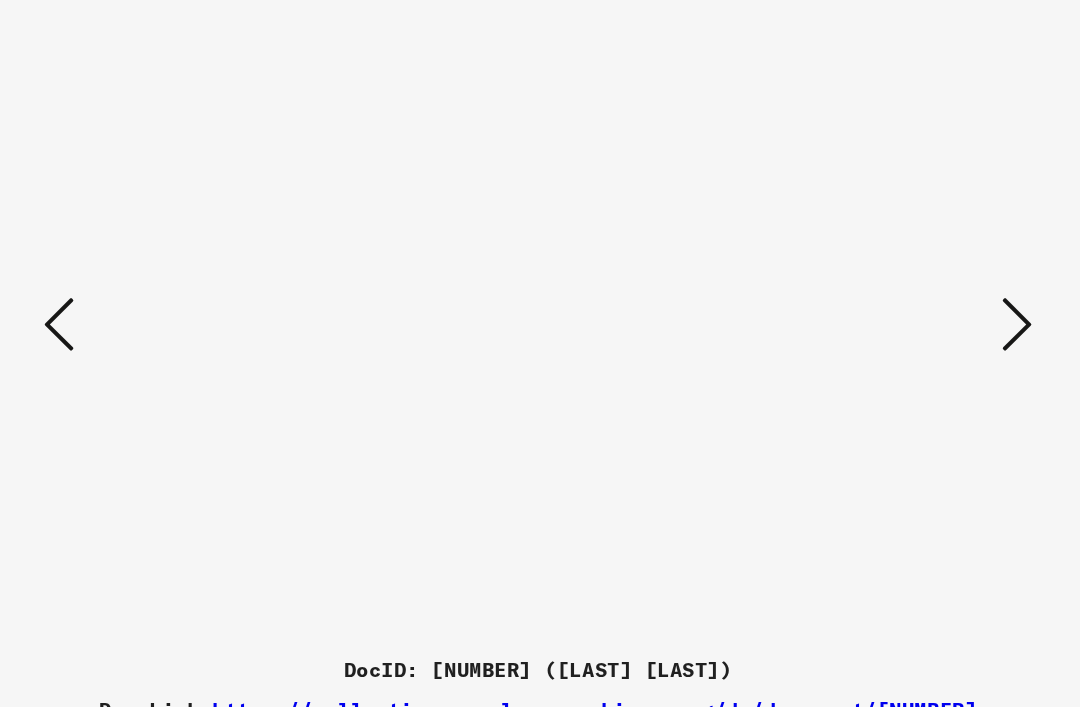 click at bounding box center (922, 302) 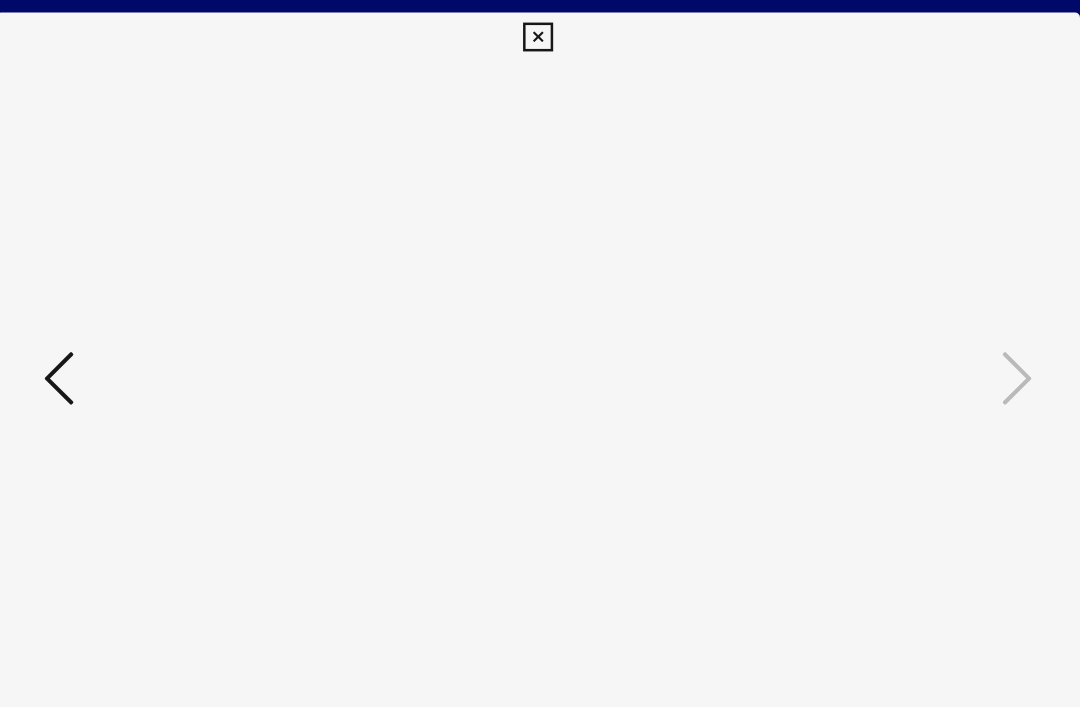 click at bounding box center (539, 30) 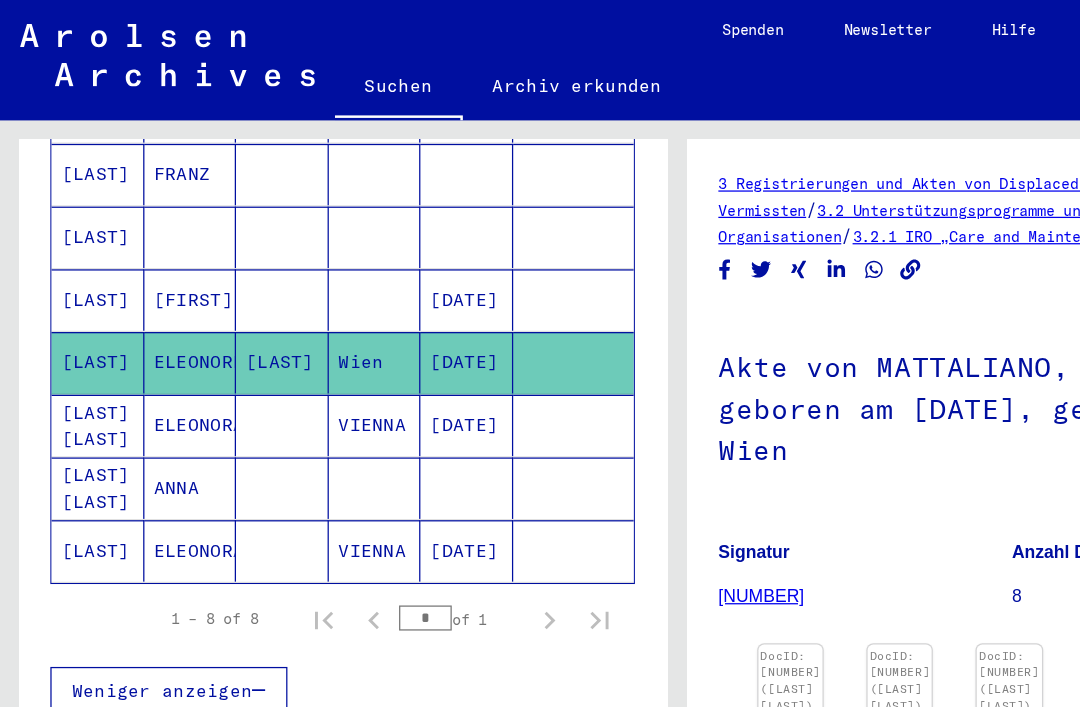 scroll, scrollTop: 380, scrollLeft: 0, axis: vertical 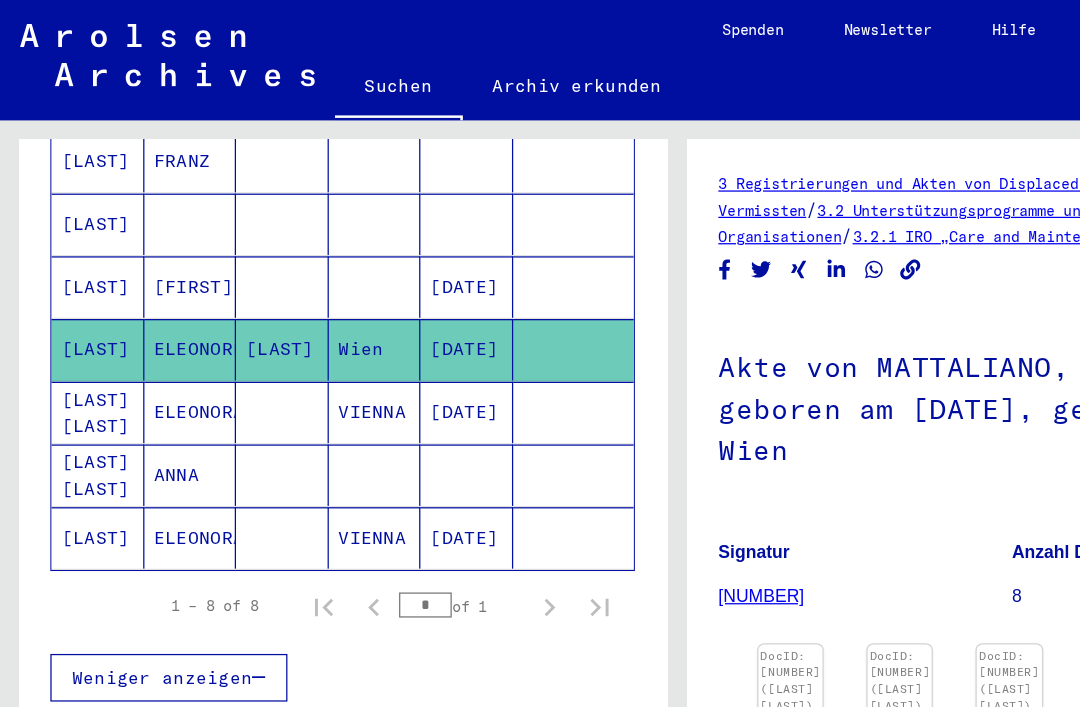 click on "[LAST] [LAST]" at bounding box center [78, 78] 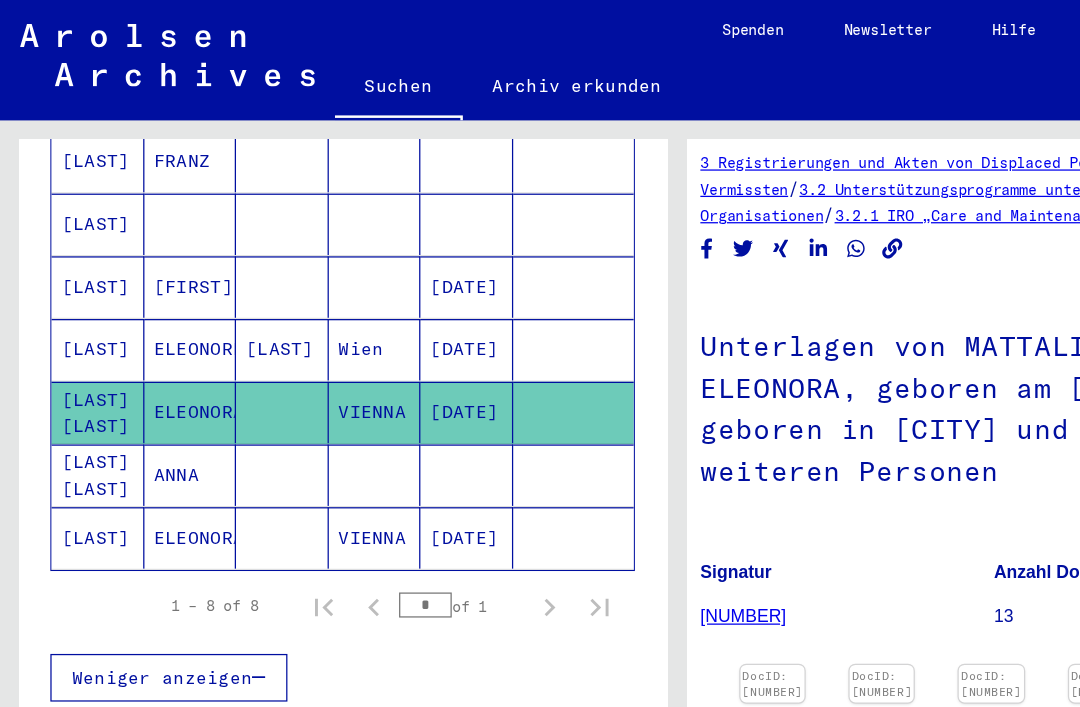 scroll, scrollTop: 17, scrollLeft: 15, axis: both 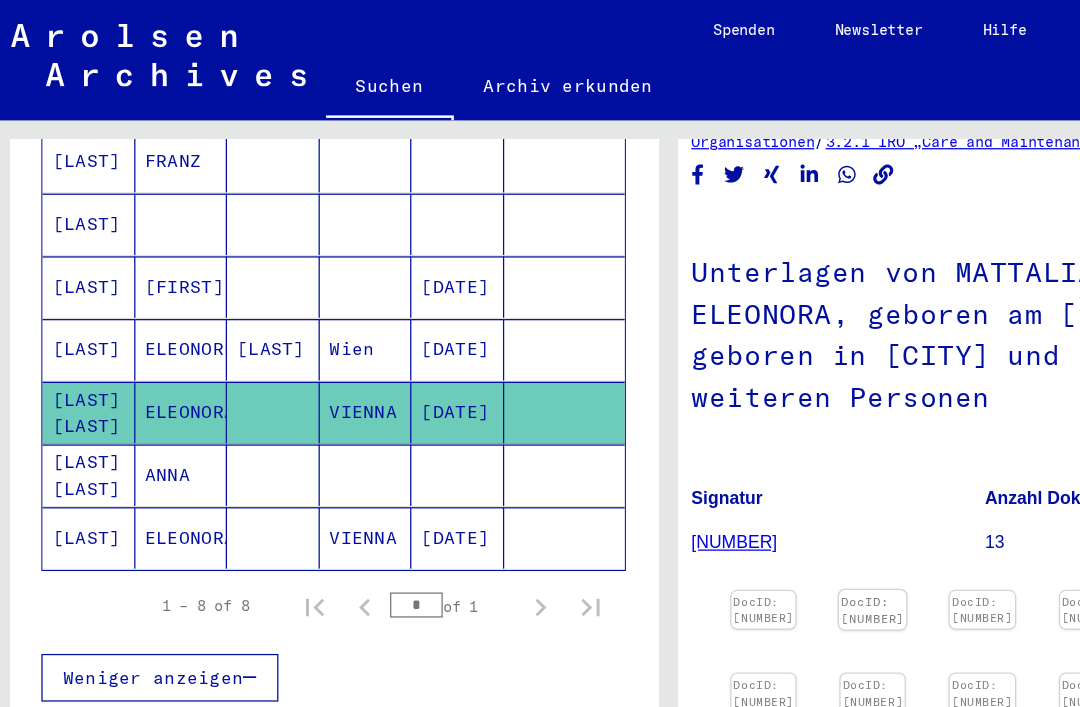 click at bounding box center (608, 471) 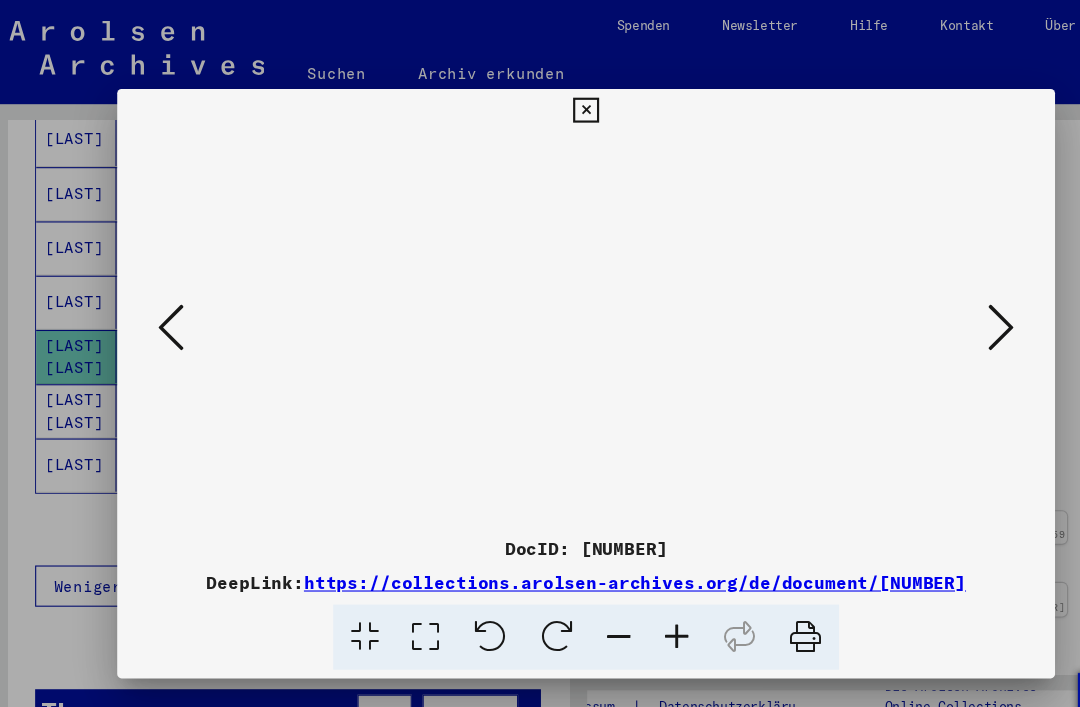 click at bounding box center [922, 302] 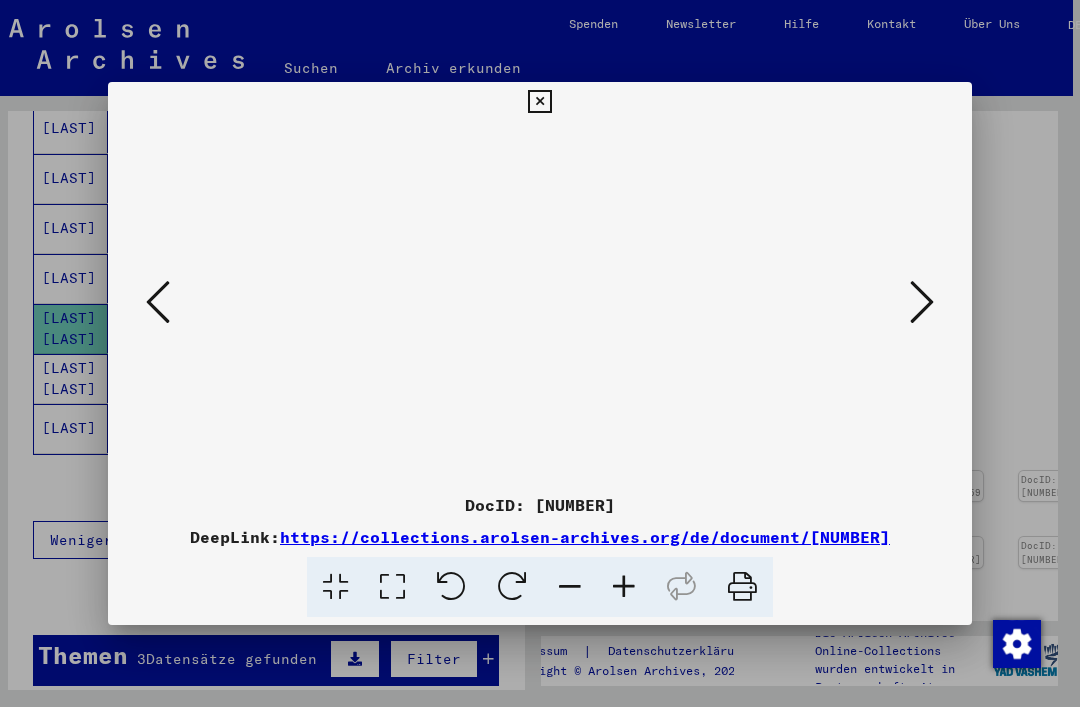click at bounding box center (922, 303) 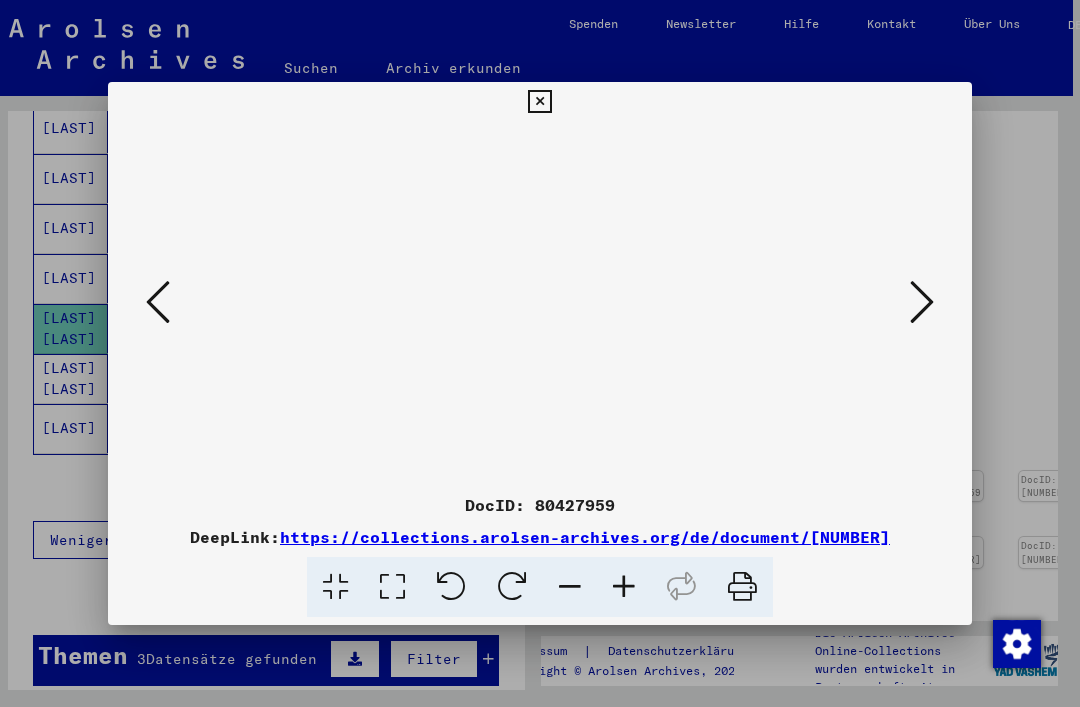 click at bounding box center (922, 303) 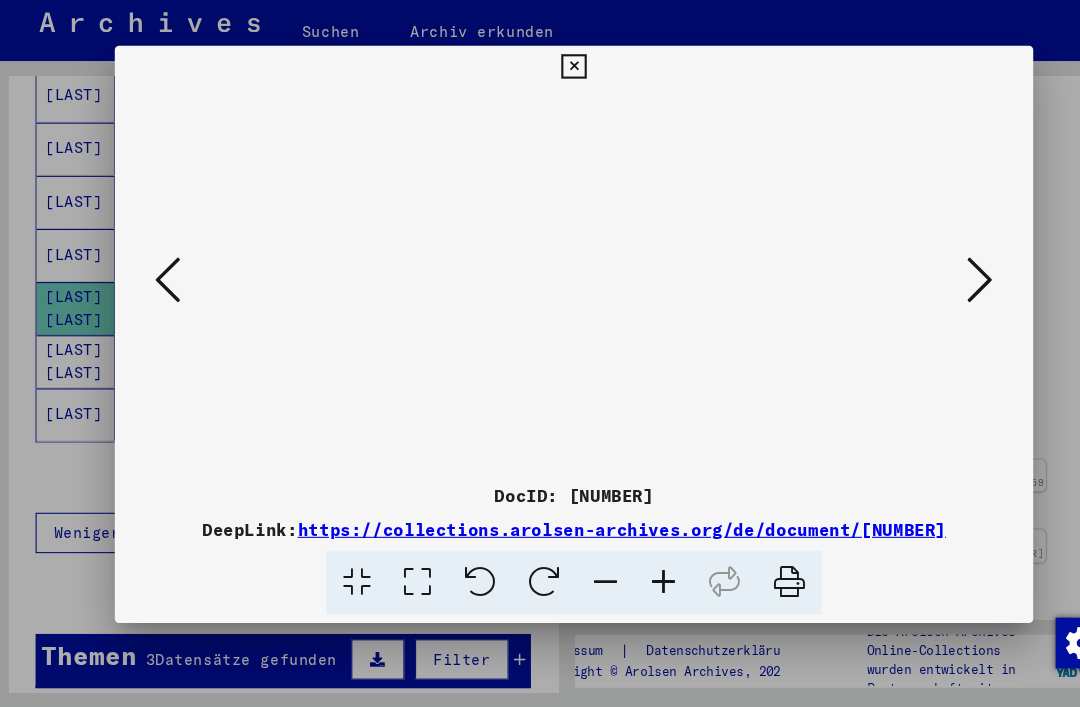 scroll, scrollTop: 29, scrollLeft: 7, axis: both 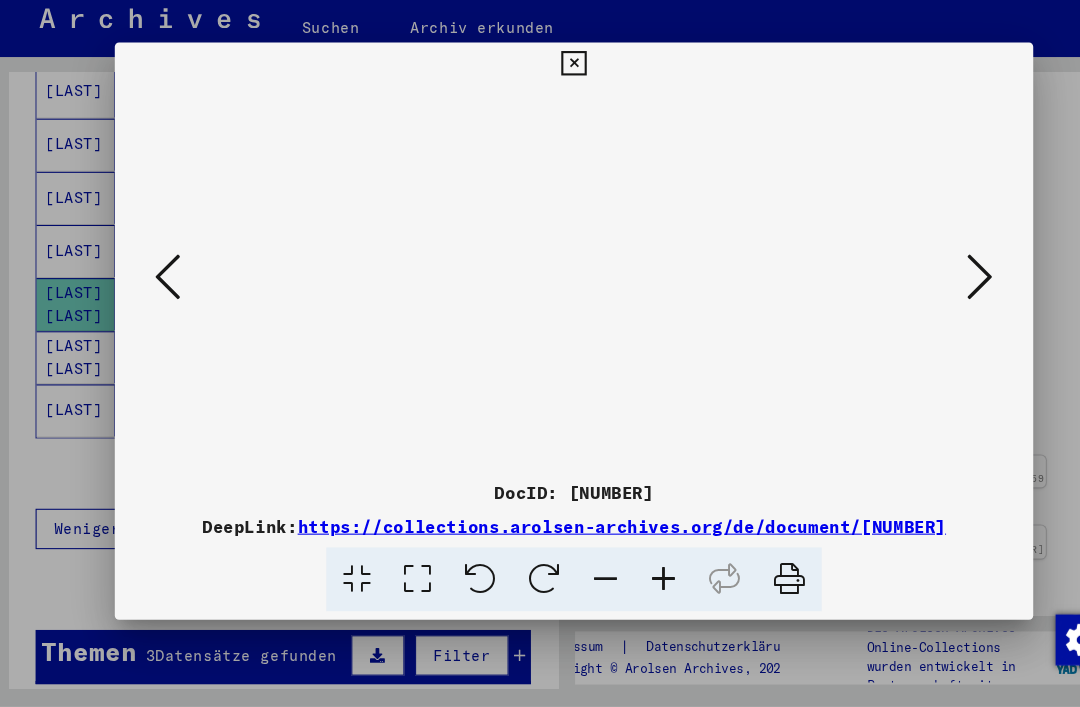 click at bounding box center (922, 302) 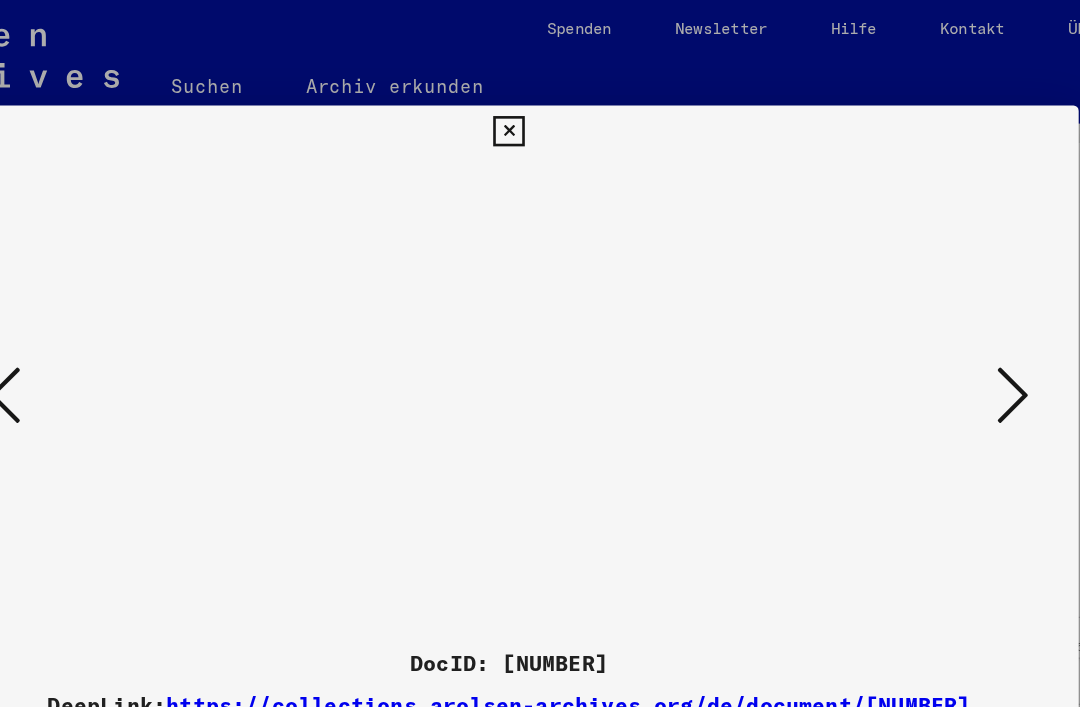 click at bounding box center [922, 302] 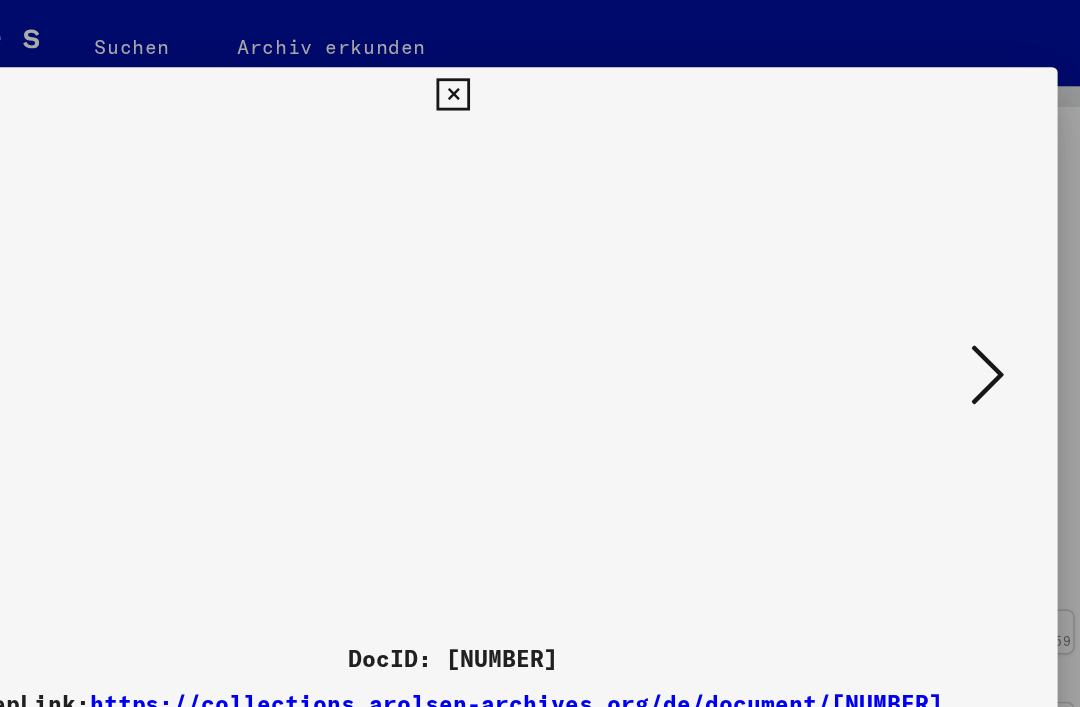click at bounding box center [922, 302] 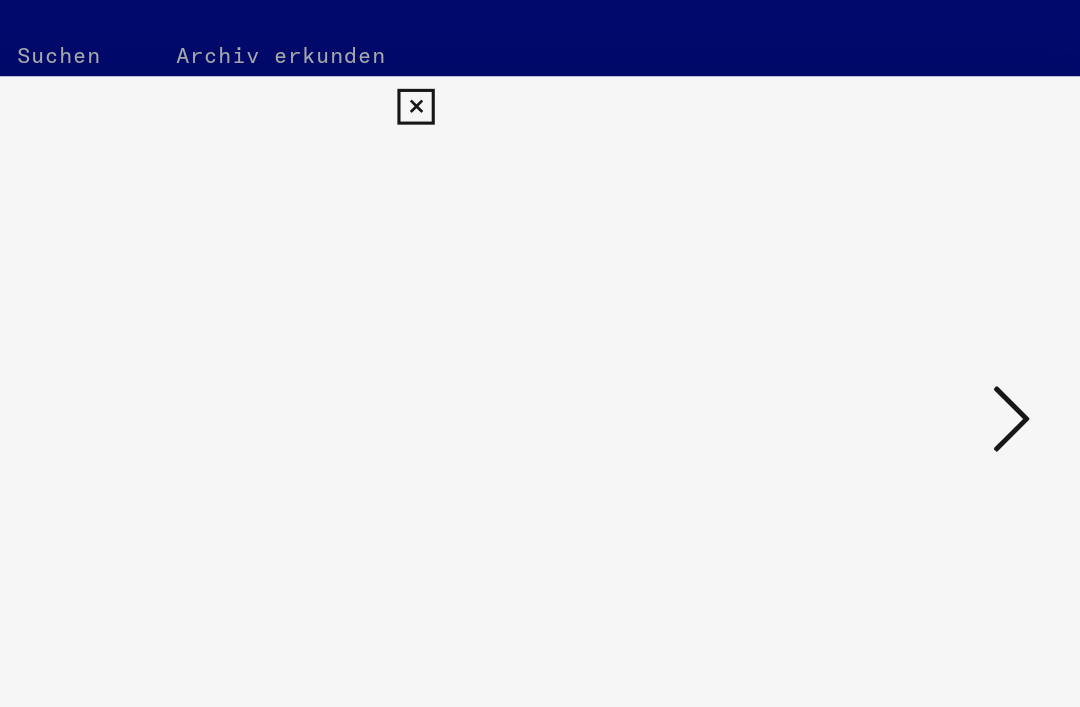 click at bounding box center (922, 302) 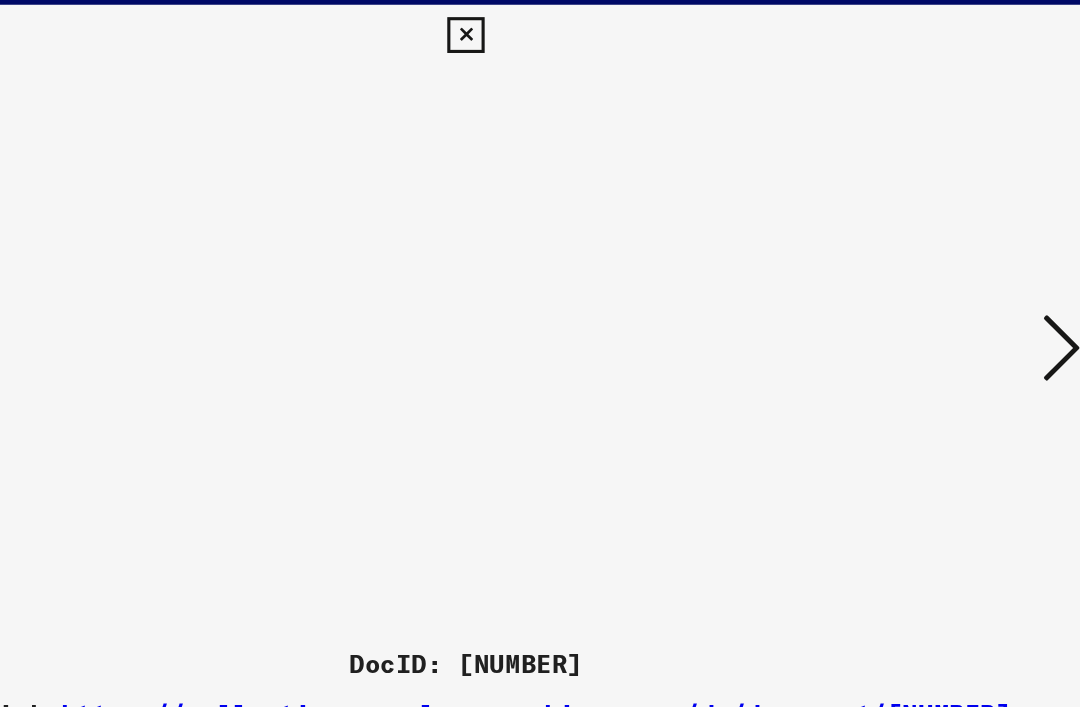 click at bounding box center (922, 302) 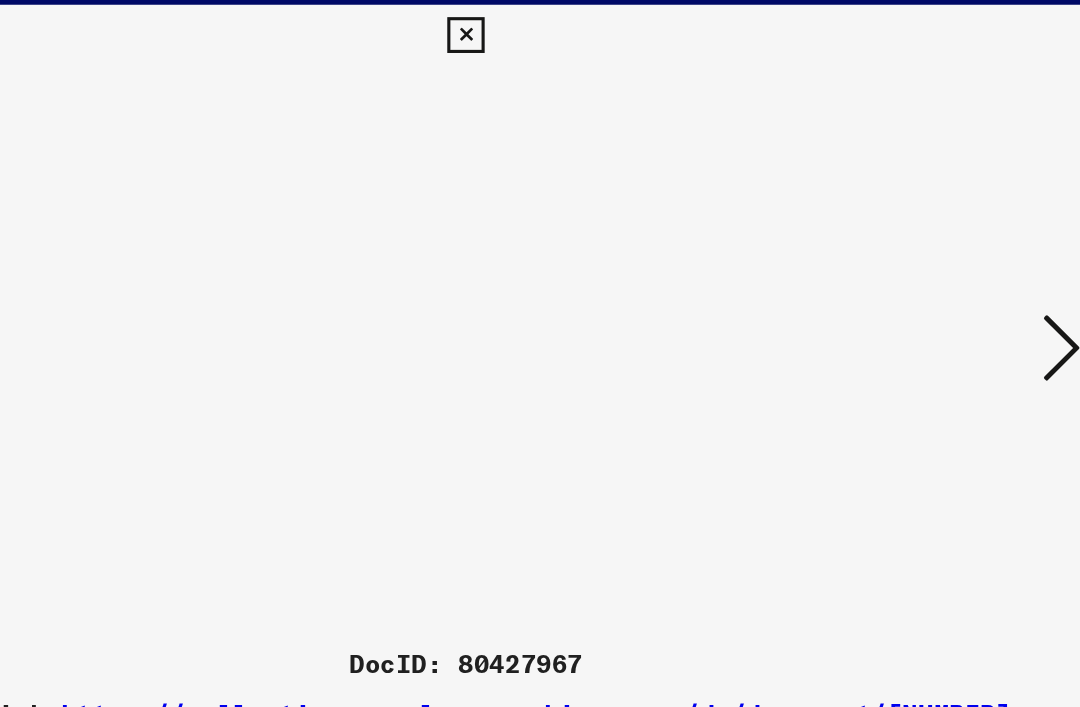 click at bounding box center (922, 302) 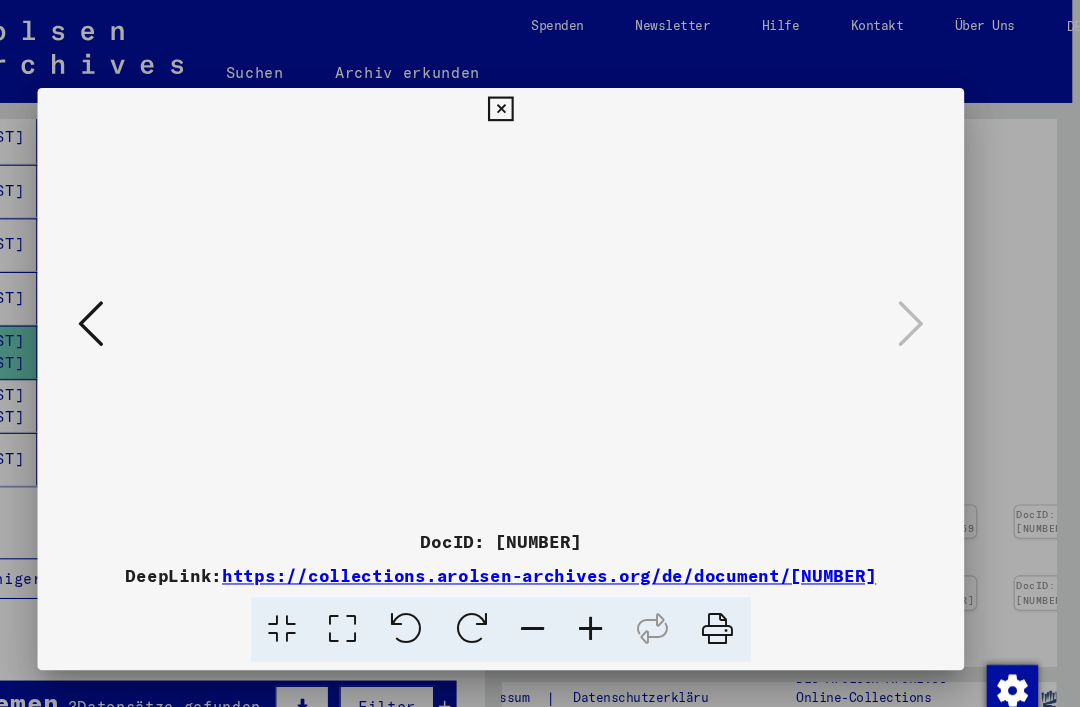 click at bounding box center [539, 102] 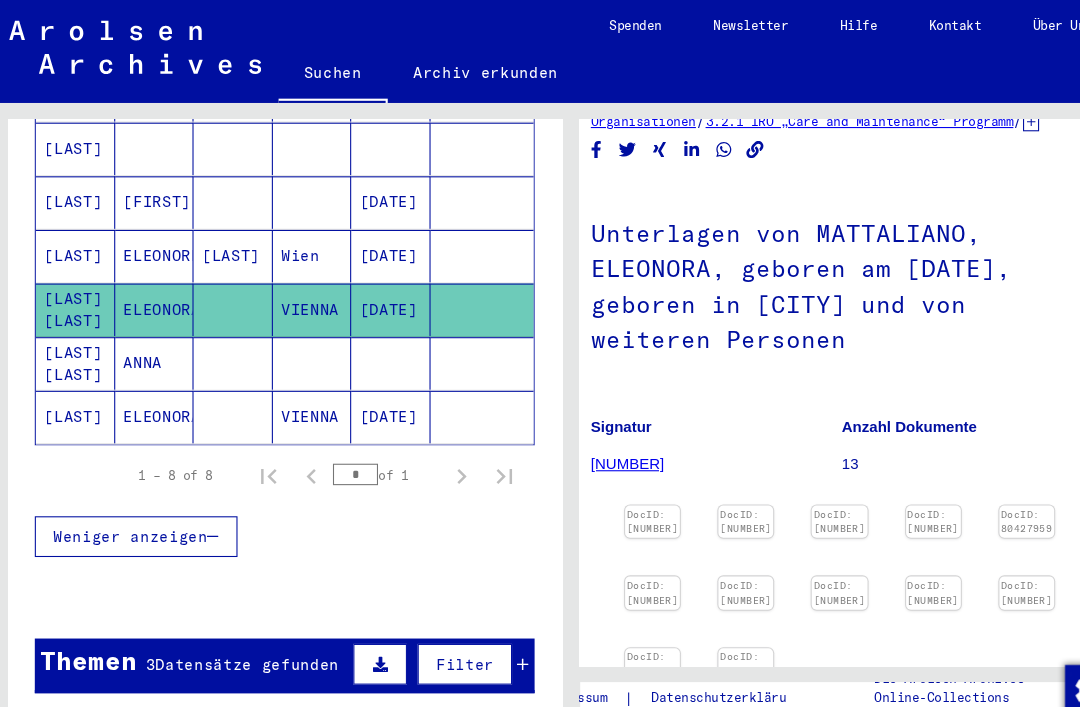 scroll, scrollTop: 424, scrollLeft: 0, axis: vertical 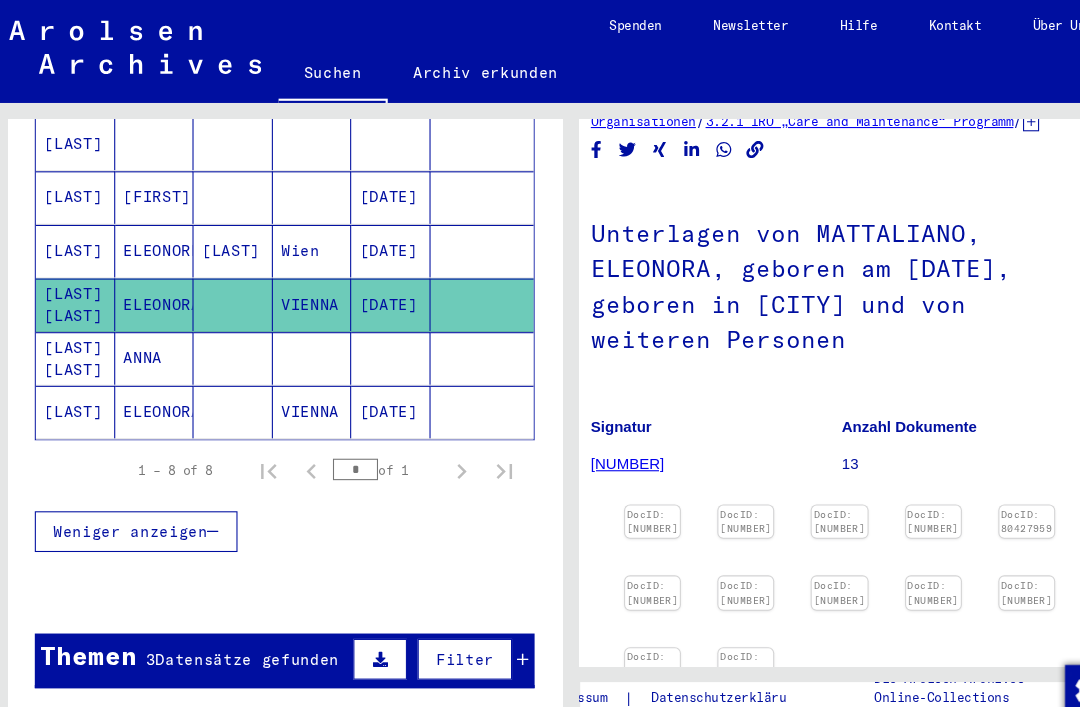 click on "ELEONORA" at bounding box center (145, 34) 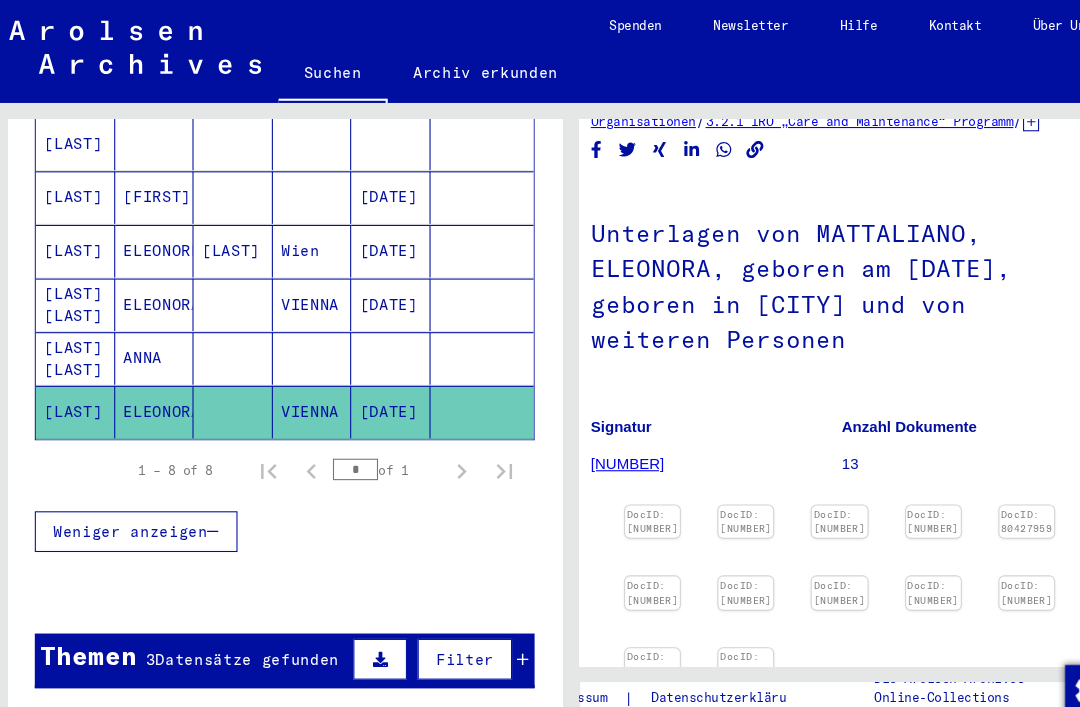 click on "ELEONORA" at bounding box center [145, 384] 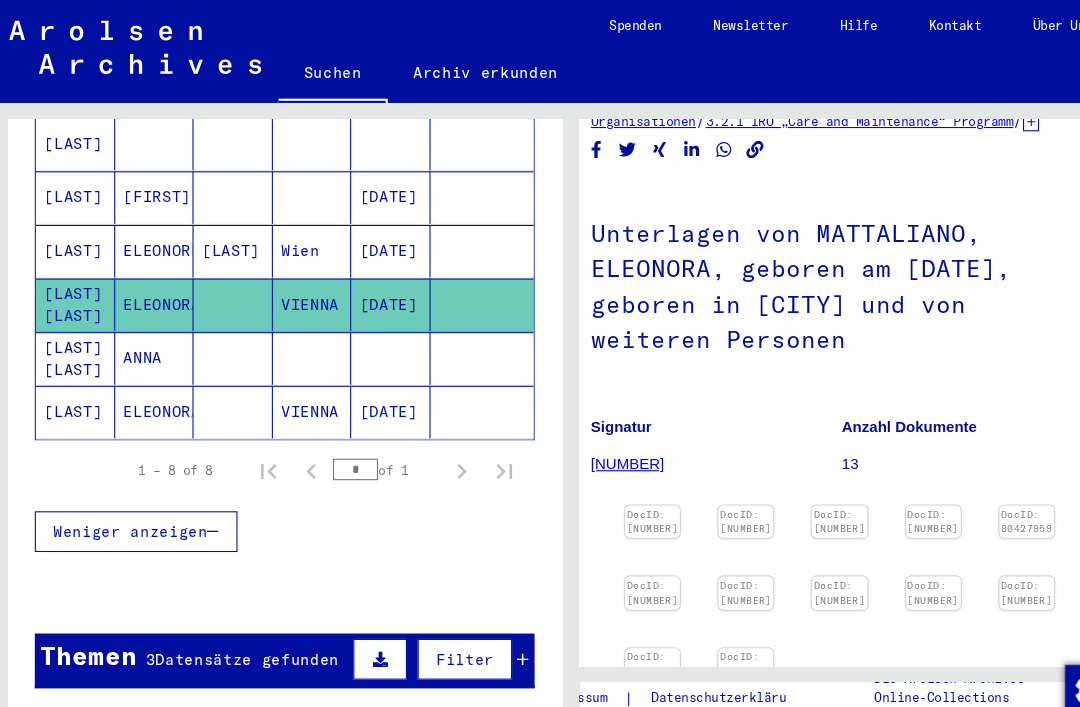 click on "[LAST]" at bounding box center [71, 34] 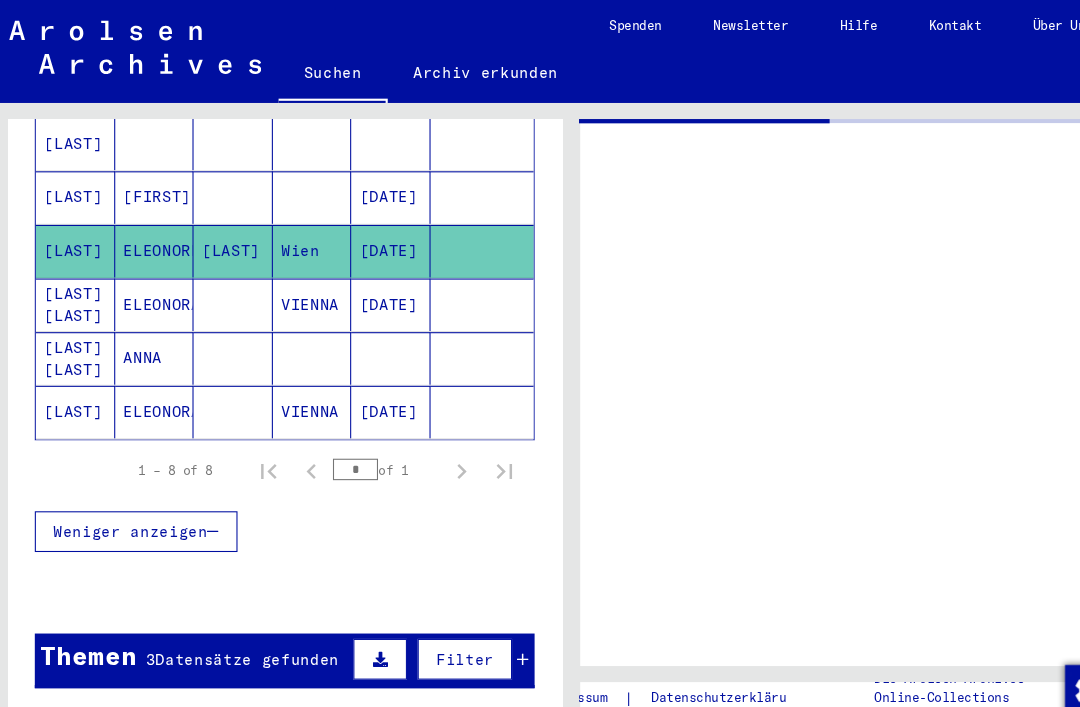 scroll, scrollTop: 0, scrollLeft: 0, axis: both 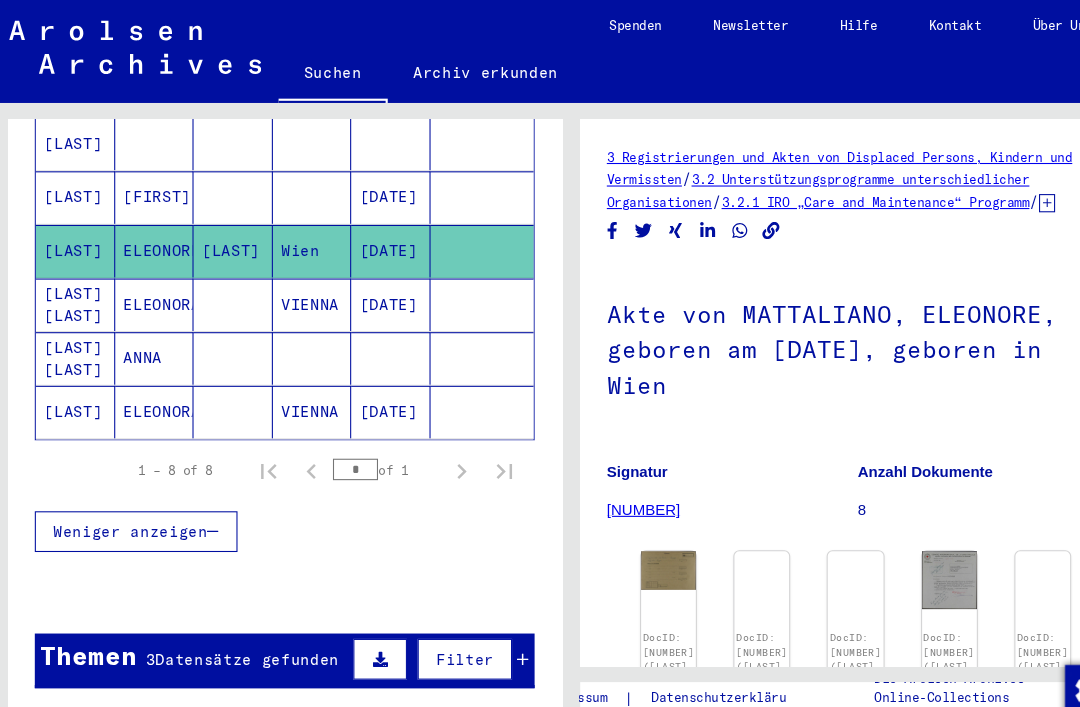 click on "ELEONORA" at bounding box center [145, 34] 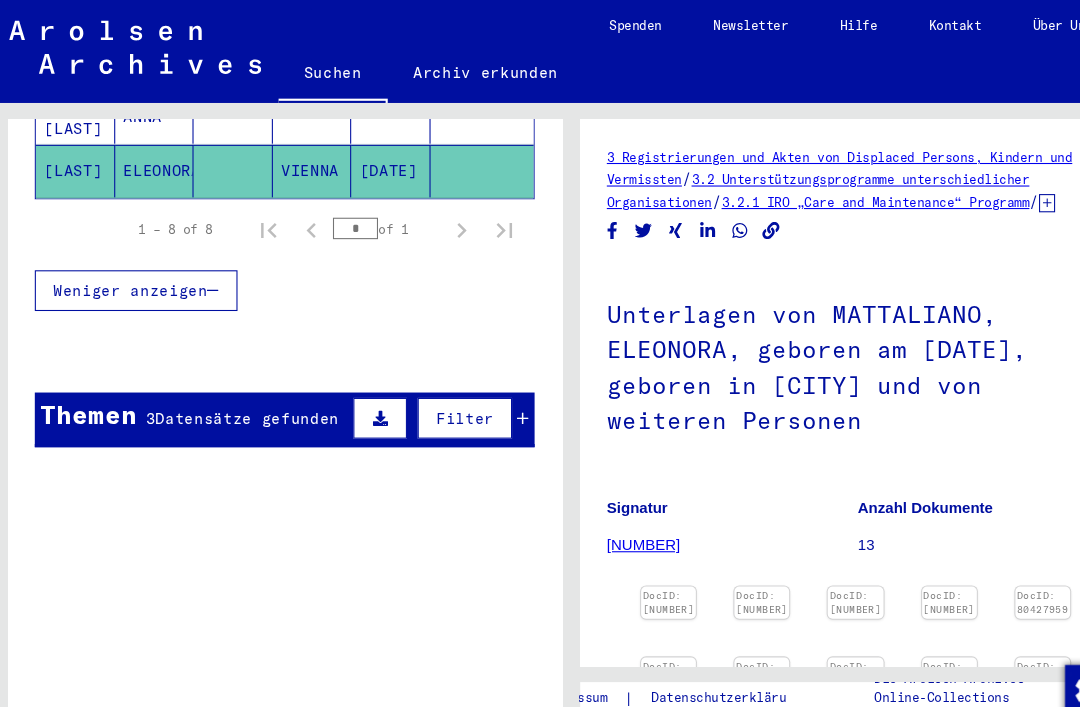 scroll, scrollTop: 647, scrollLeft: 0, axis: vertical 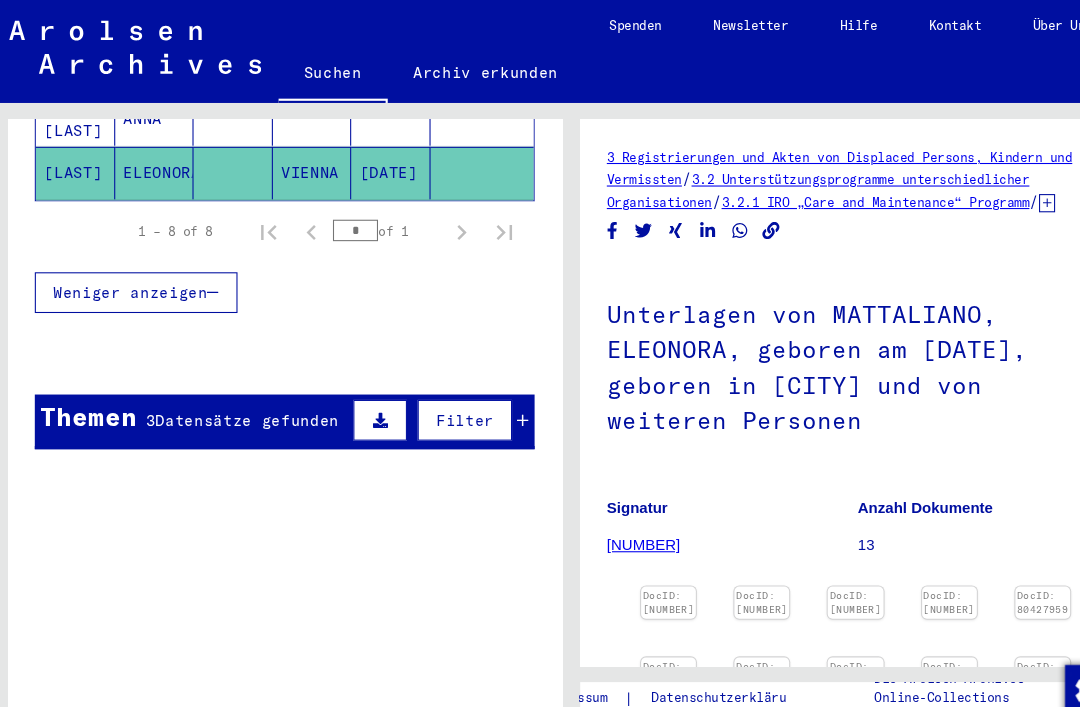 click at bounding box center (488, 392) 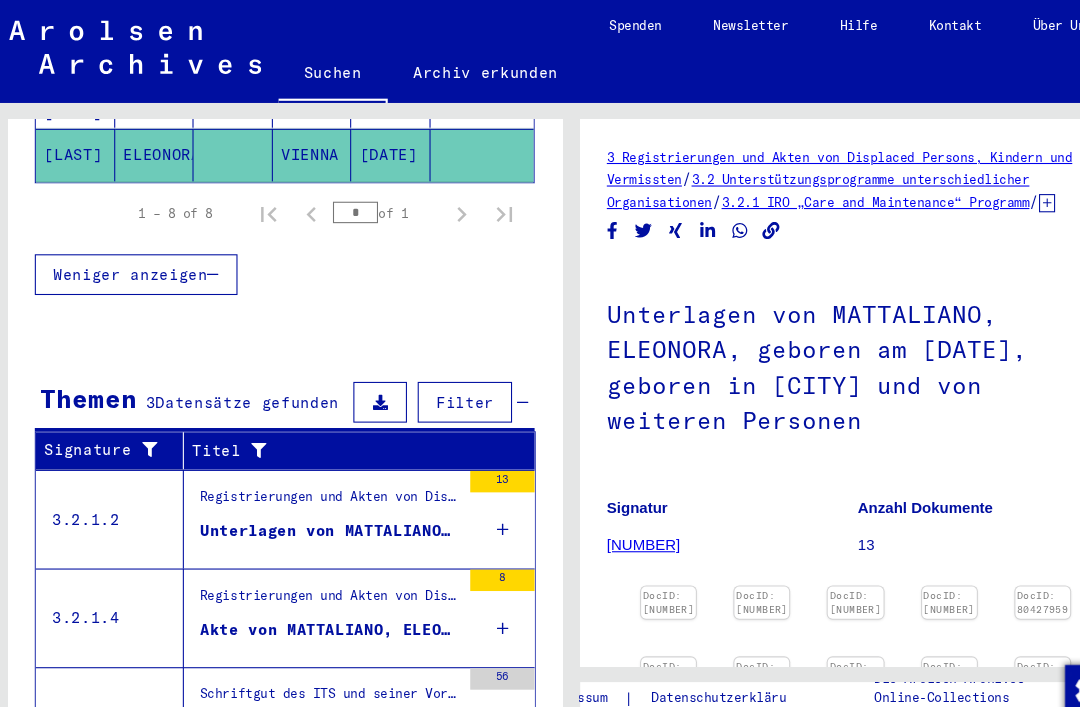 scroll, scrollTop: 663, scrollLeft: 0, axis: vertical 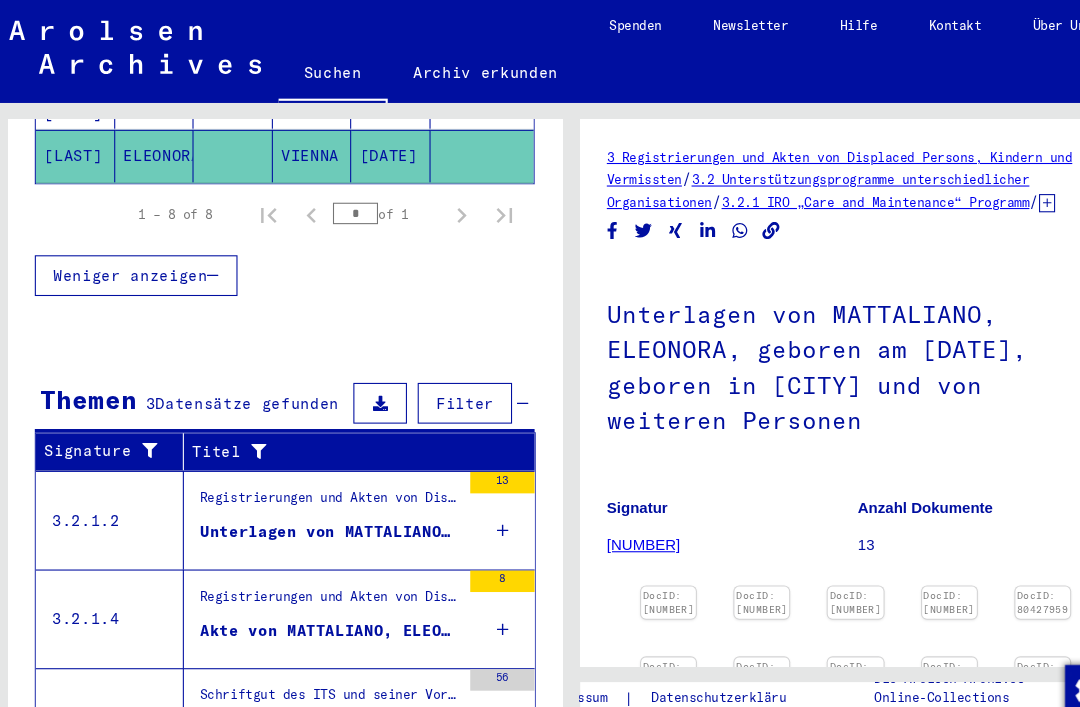 click on "Registrierungen und Akten von Displaced Persons, Kindern und Vermissten > Unterstützungsprogramme unterschiedlicher Organisationen > IRO „Care and Maintenance“ Programm > CM/1 Akten aus Italien, A-Z > CM/1 Akten A -Z > Akten mit Namen ab MARASCHI" at bounding box center [308, 469] 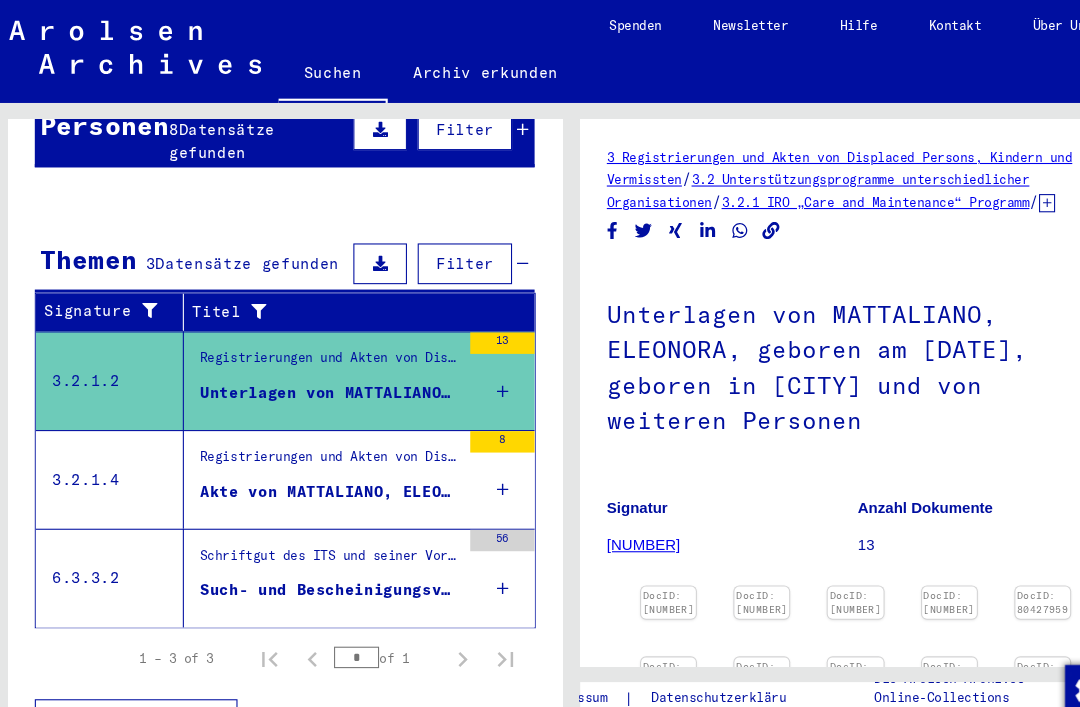 scroll, scrollTop: 159, scrollLeft: 0, axis: vertical 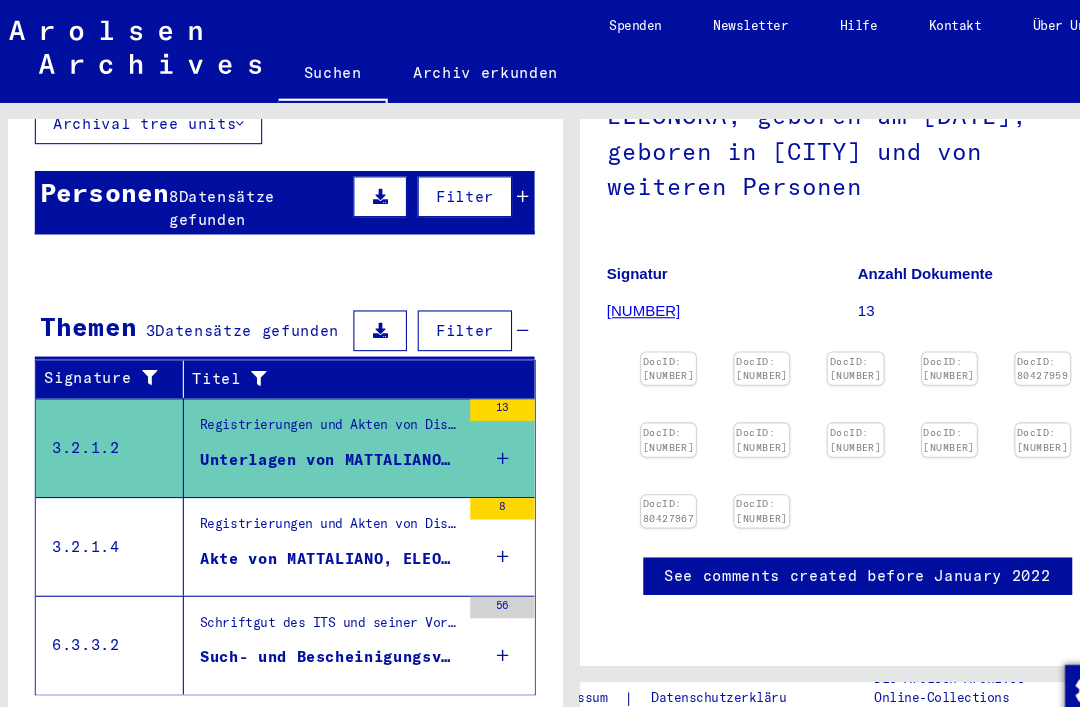 click on "Akte von MATTALIANO, ELEONORE, geboren am [DATE], geboren in Wien" at bounding box center (308, 428) 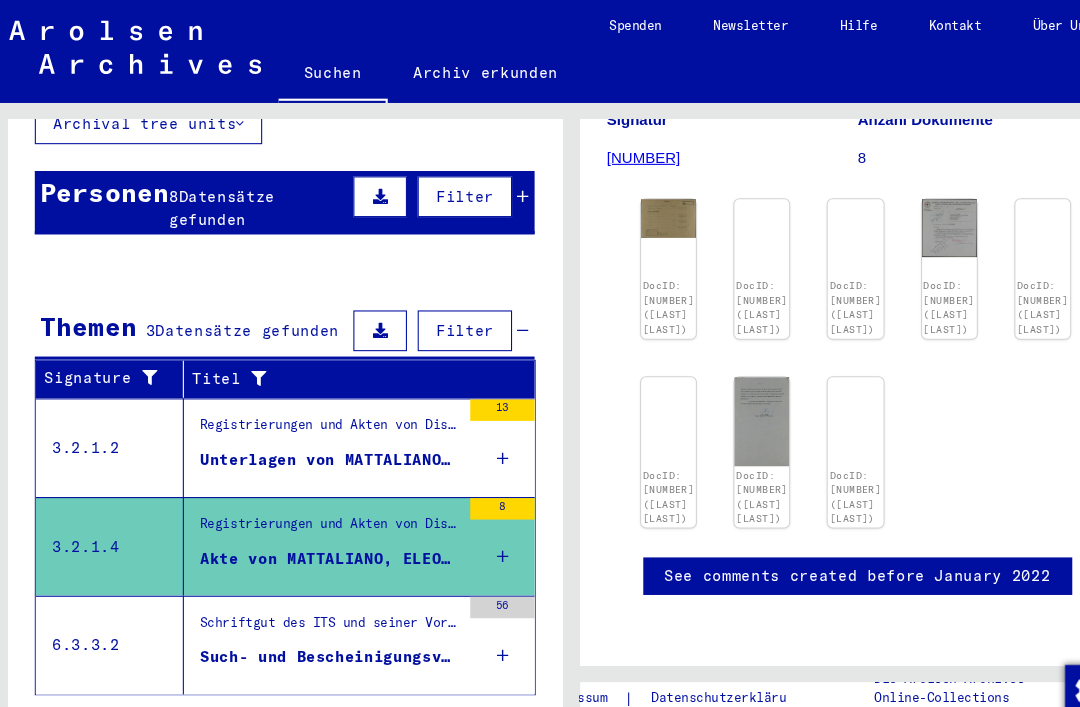 scroll, scrollTop: 429, scrollLeft: -1, axis: both 